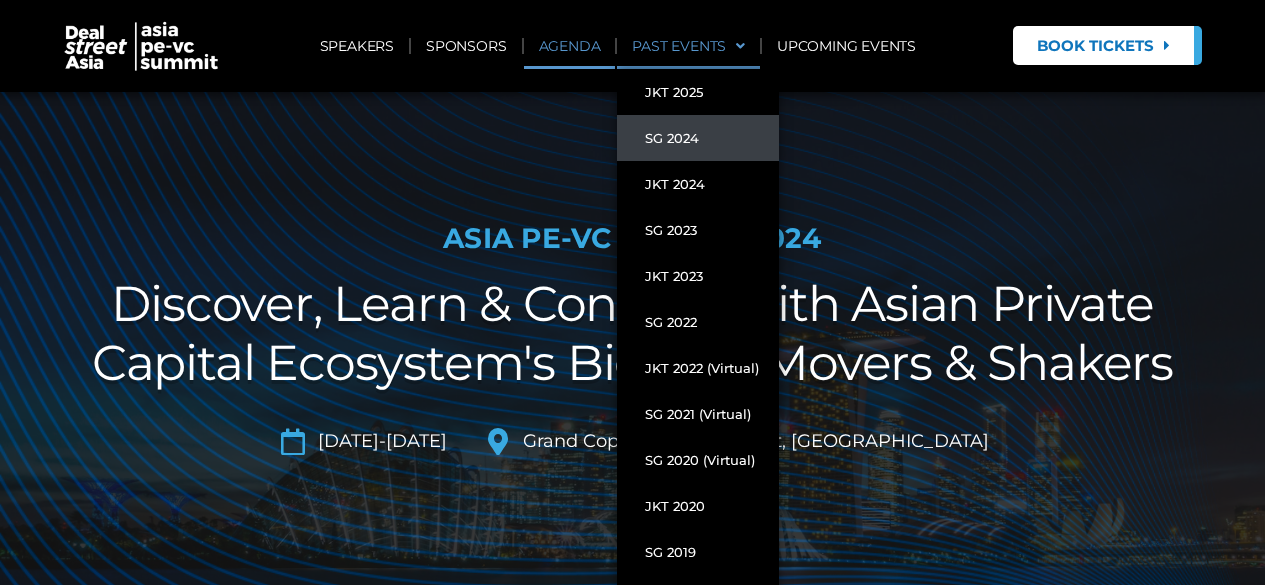 scroll, scrollTop: 0, scrollLeft: 0, axis: both 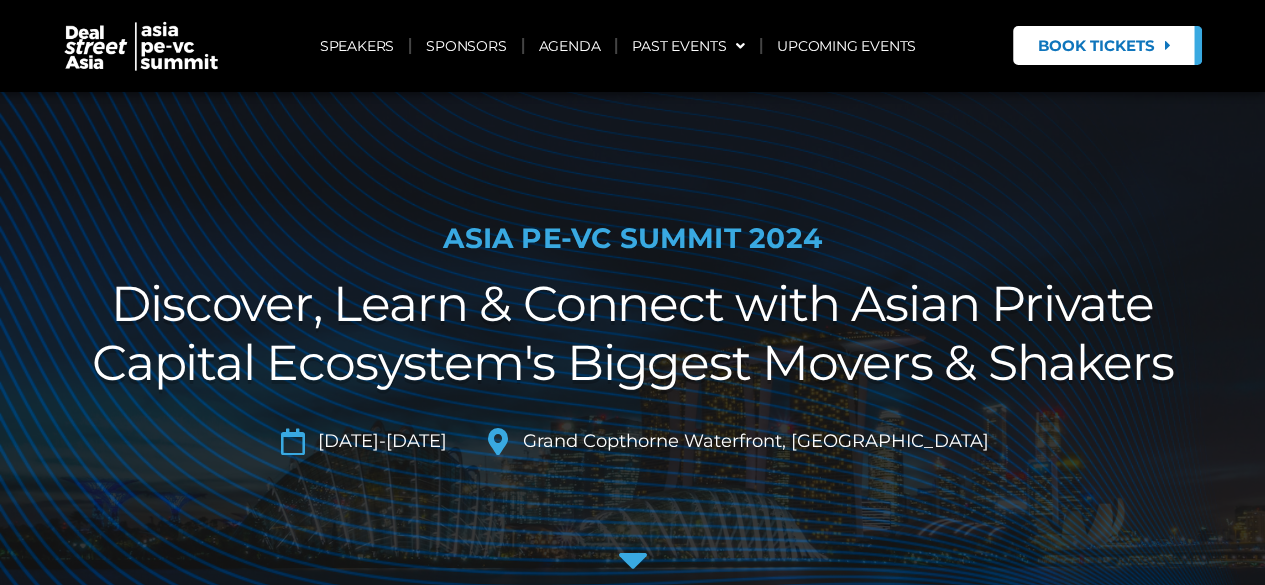 click at bounding box center [142, 46] 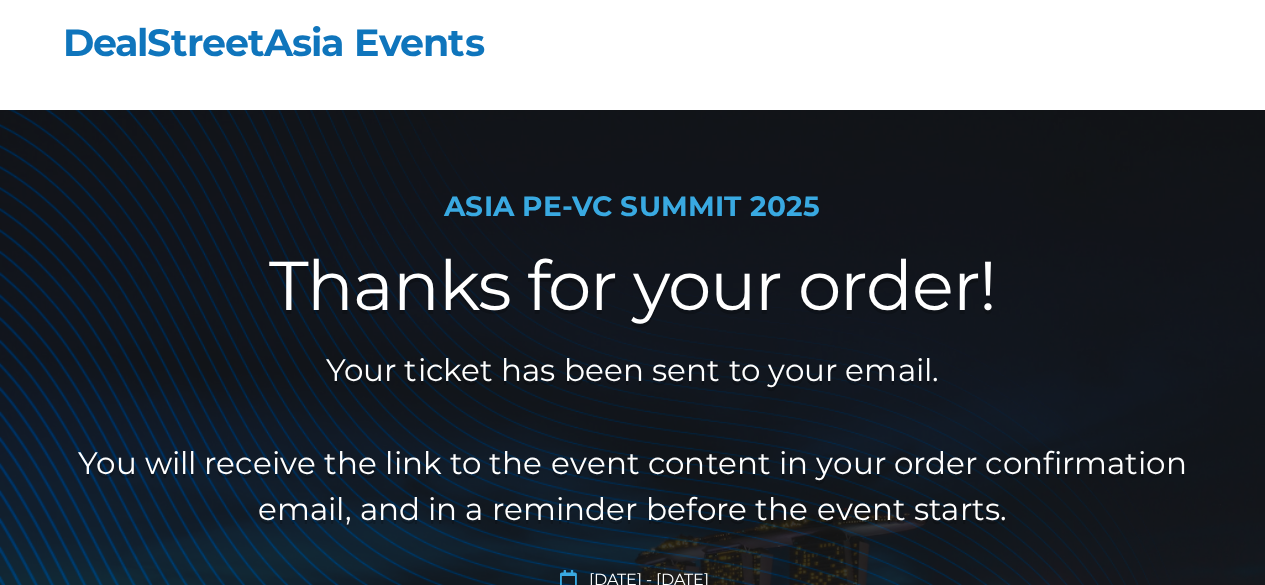 scroll, scrollTop: 0, scrollLeft: 0, axis: both 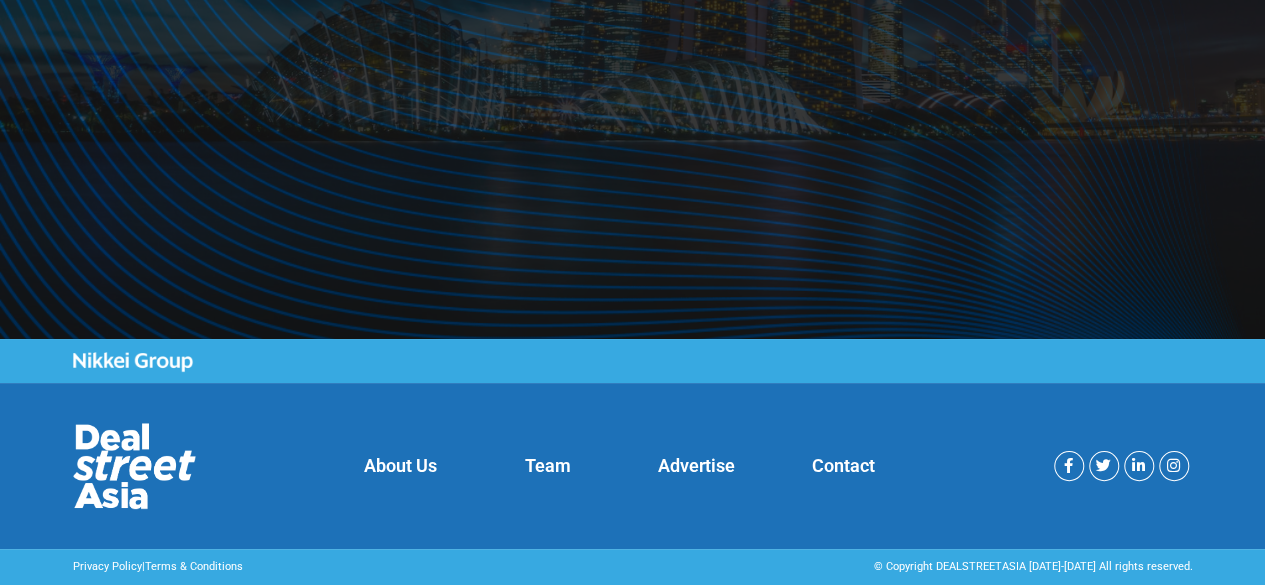 click at bounding box center [134, 466] 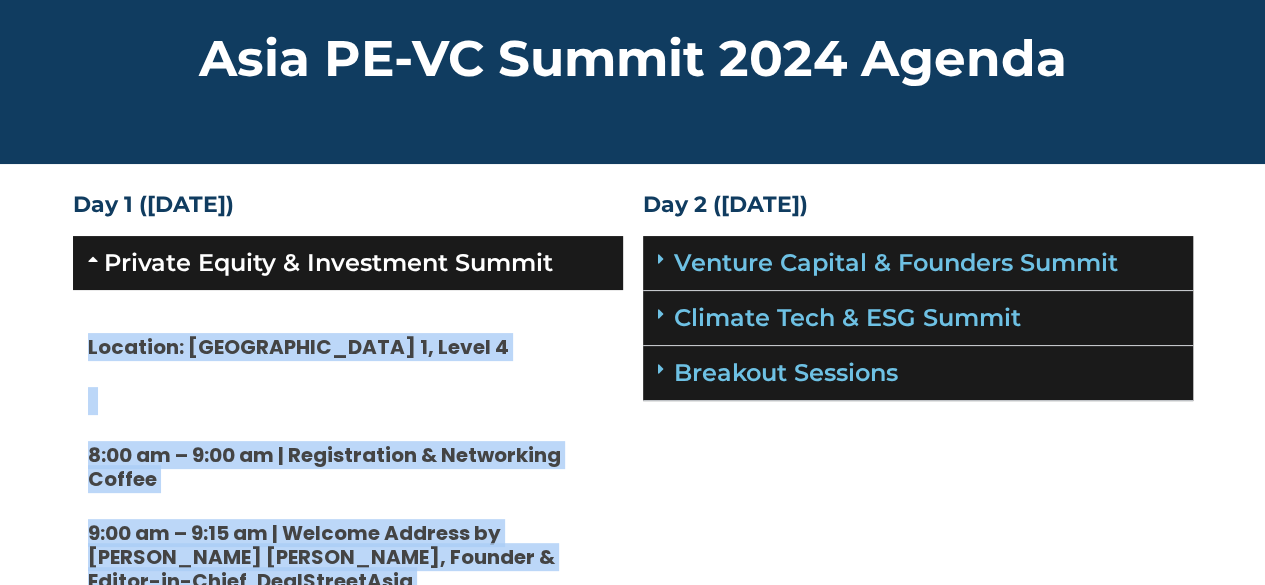 scroll, scrollTop: 0, scrollLeft: 0, axis: both 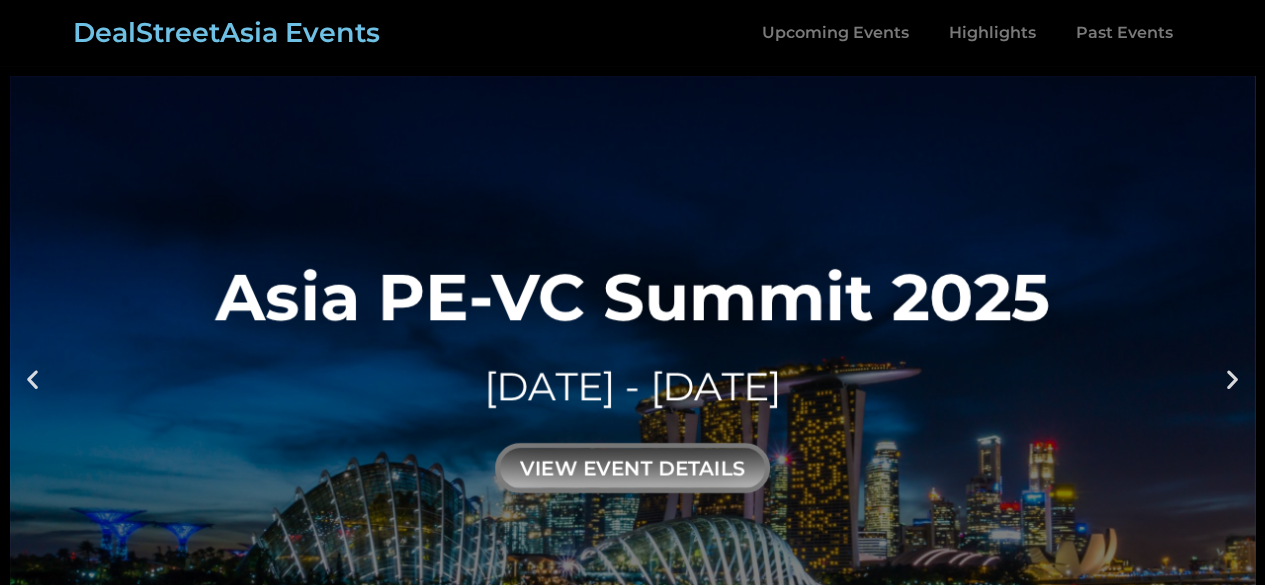 click on "view event details" at bounding box center (632, 468) 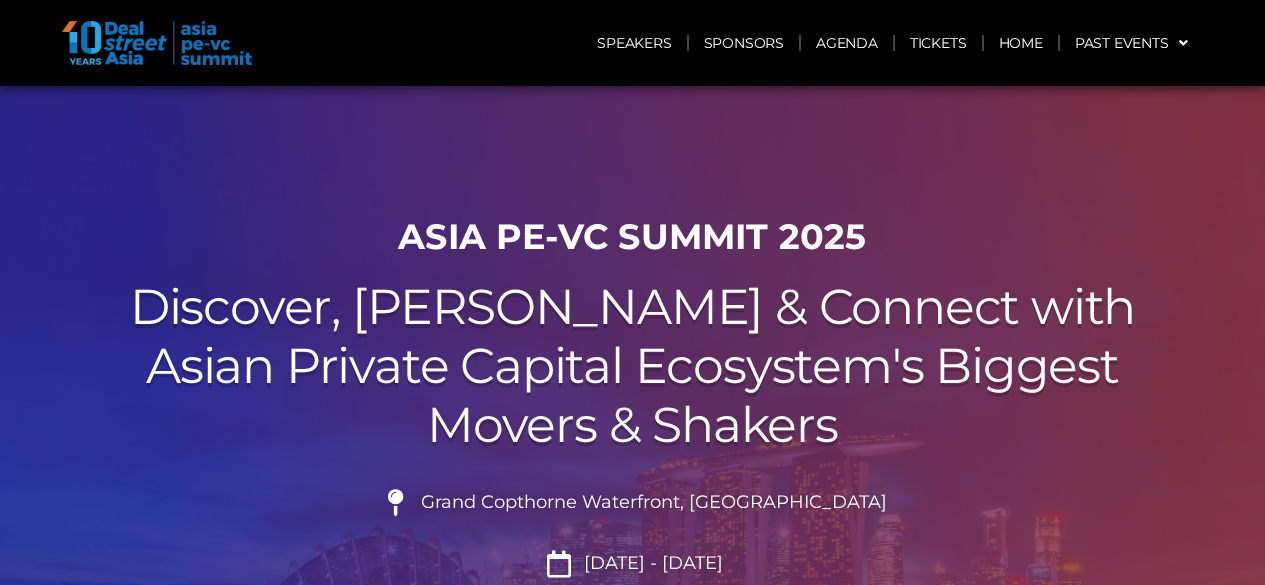 scroll, scrollTop: 0, scrollLeft: 0, axis: both 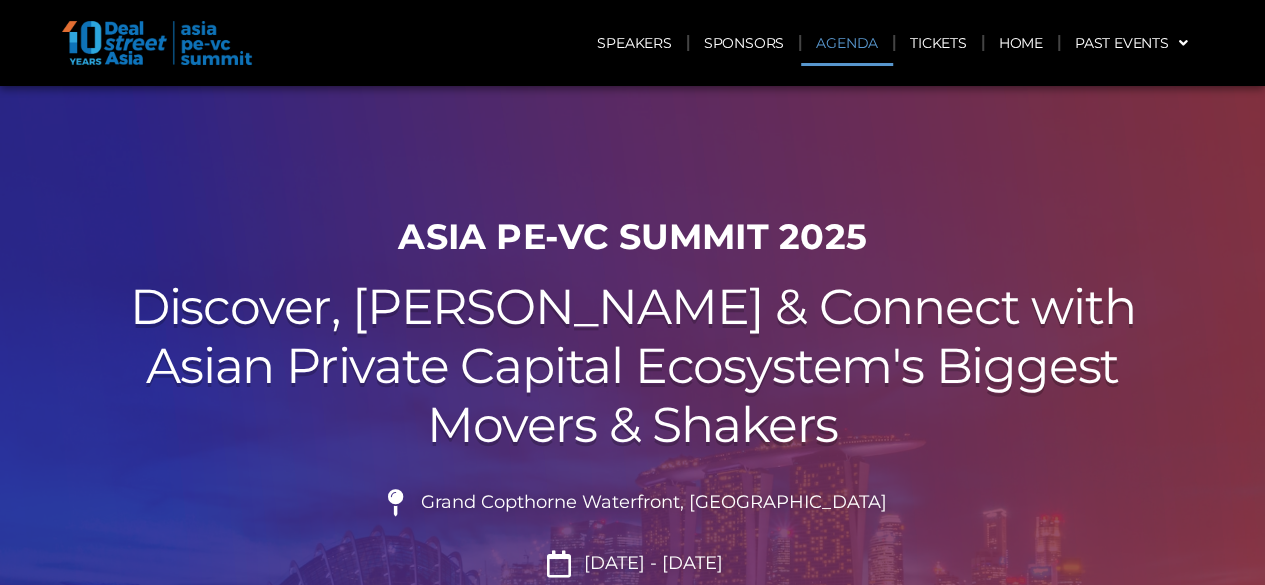 click on "Agenda" 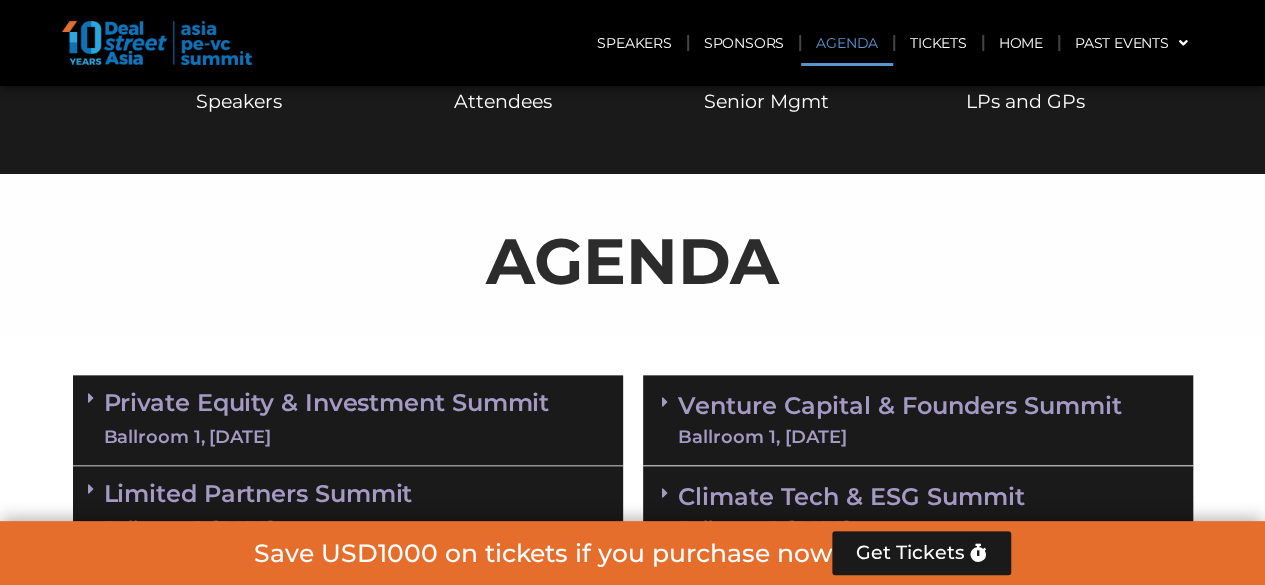 scroll, scrollTop: 1046, scrollLeft: 0, axis: vertical 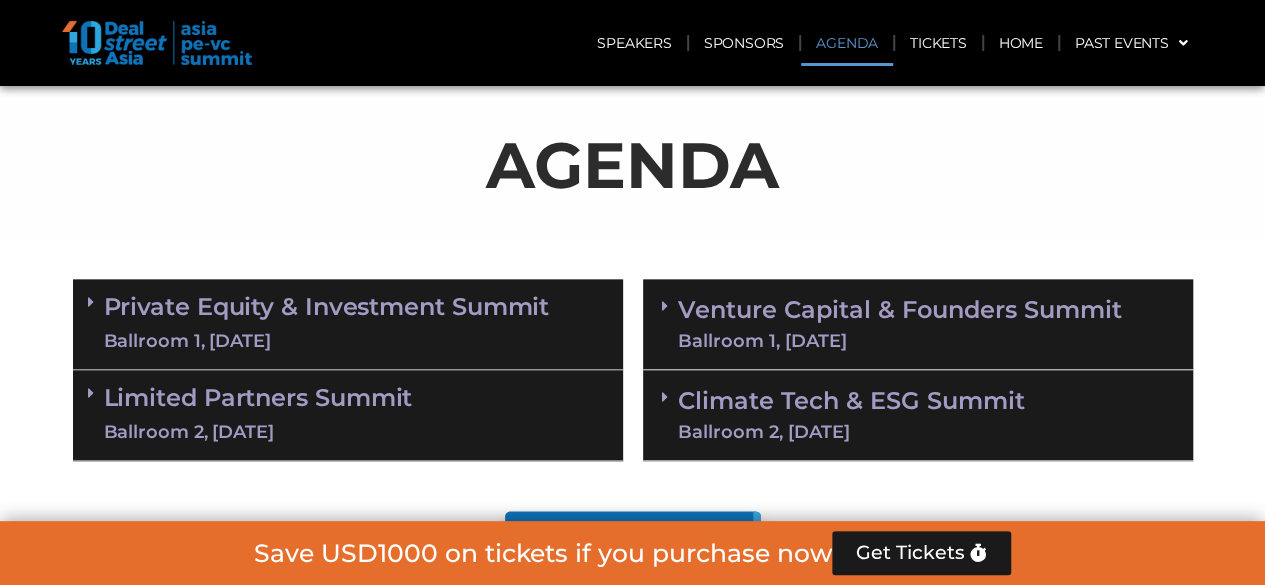 click on "Private Equity & Investment Summit  Ballroom 1, 10 Sept" at bounding box center [348, 324] 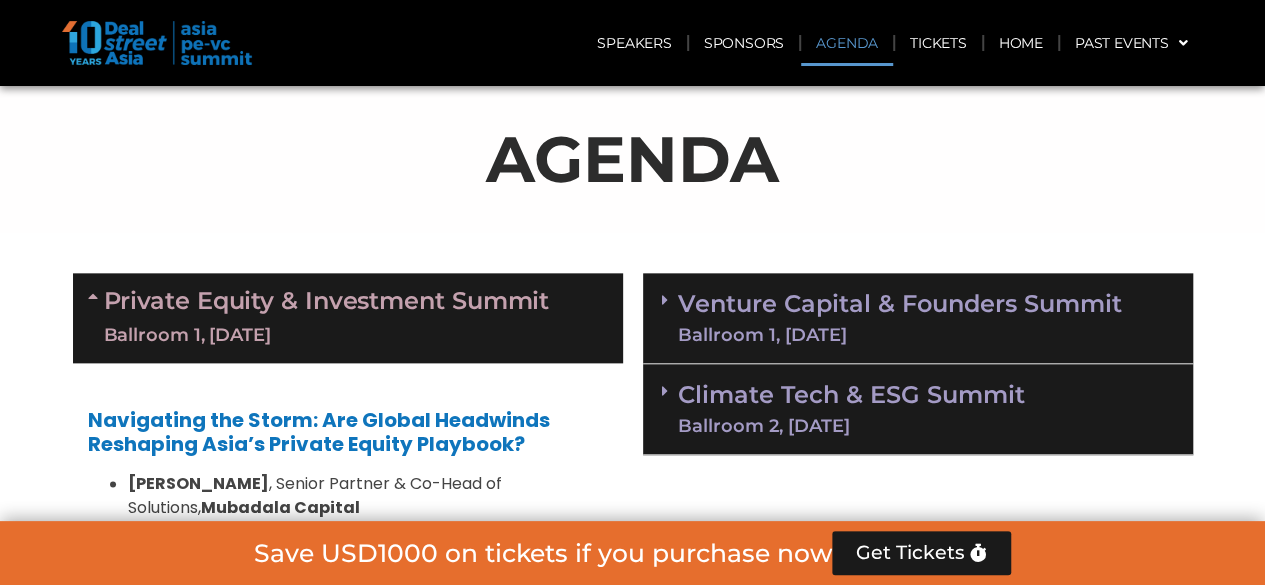 scroll, scrollTop: 1246, scrollLeft: 0, axis: vertical 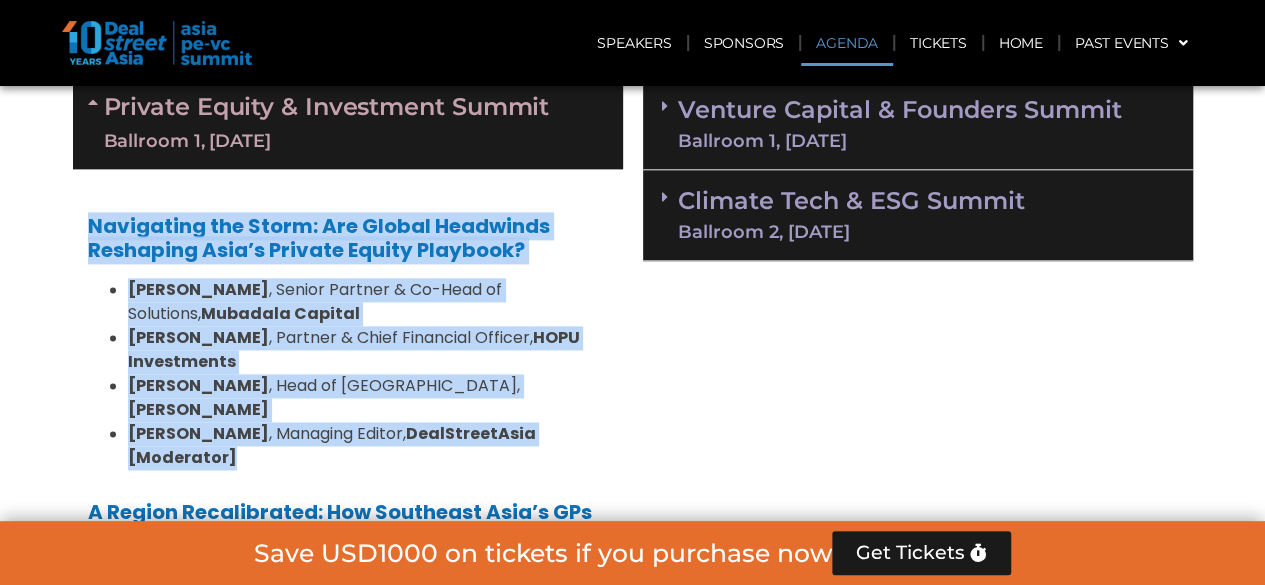drag, startPoint x: 76, startPoint y: 223, endPoint x: 612, endPoint y: 407, distance: 566.70276 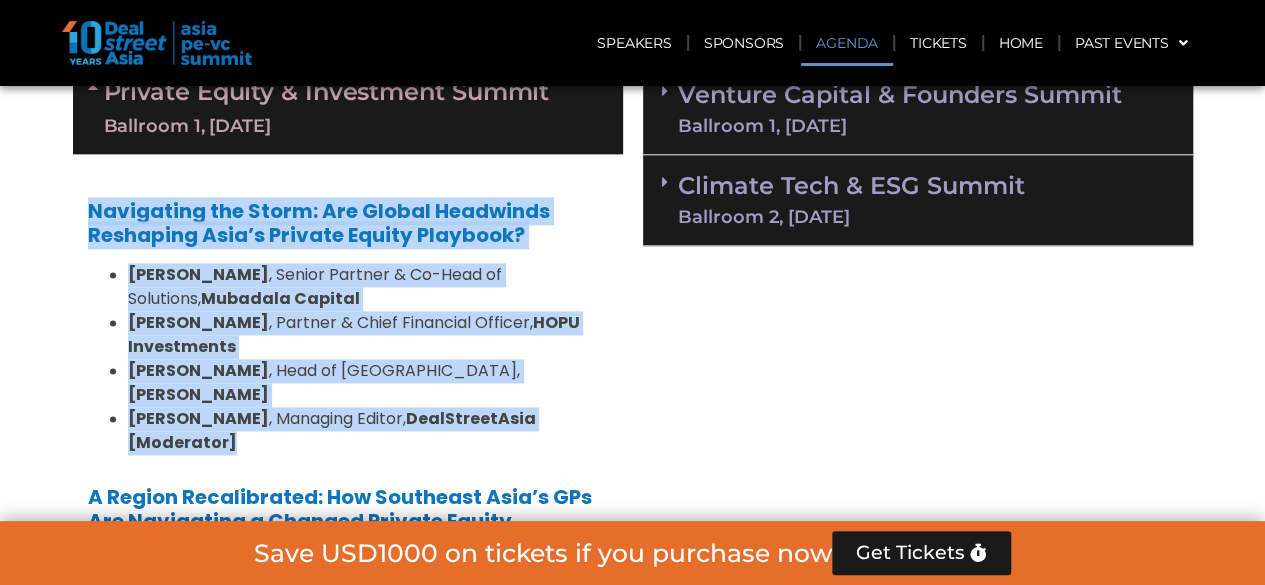 scroll, scrollTop: 1546, scrollLeft: 0, axis: vertical 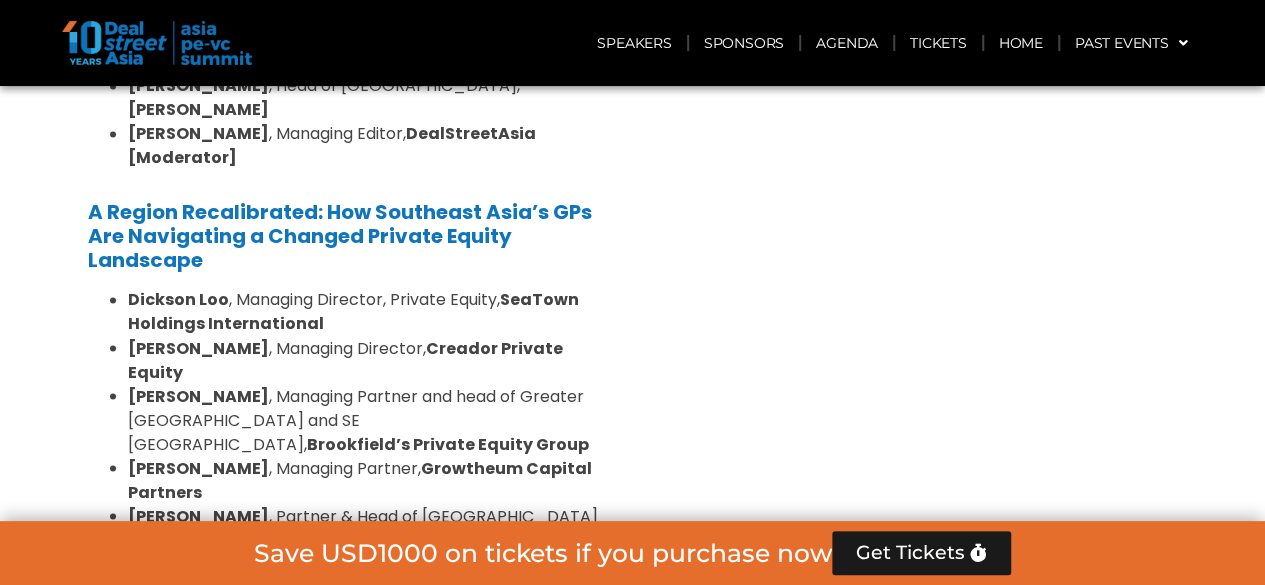 click on "Private Equity & Investment Summit  Ballroom 1, 10 Sept
Navigating the Storm: Are Global Headwinds Reshaping Asia’s Private Equity Playbook?
Maxime Franzetti , Senior Partner & Co-Head of Solutions,  Mubadala Capital
Huanan Yang , Partner & Chief Financial Officer,  HOPU Investments
Kerrine Koh , Head of South East Asia,  Hamilton Lane
Michelle Teo , Managing Editor,  DealStreetAsia [Moderator]
A Region Recalibrated: How Southeast Asia’s GPs Are Navigating a Changed Private Equity Landscape
Dickson Loo , Managing Director, Private Equity,  SeaTown Holdings International
Omar Mahmoud , Managing Director,  Creador Private Equity
Alex Yang , Managing Partner and head of Greater China and SE Asia,  Brookfield’s Private Equity Group
Amit Kunal , Managing Partner,  Growtheum Capital Partners
Jason Rosenblatt
Pimfha Chan" at bounding box center (632, 1312) 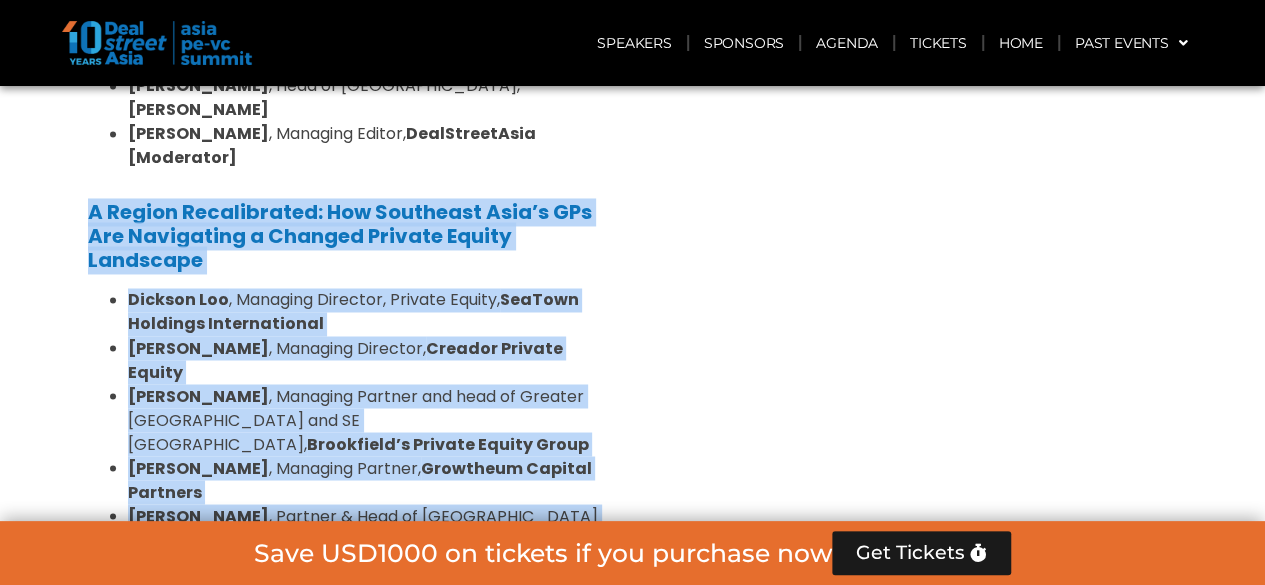 drag, startPoint x: 78, startPoint y: 165, endPoint x: 614, endPoint y: 481, distance: 622.2154 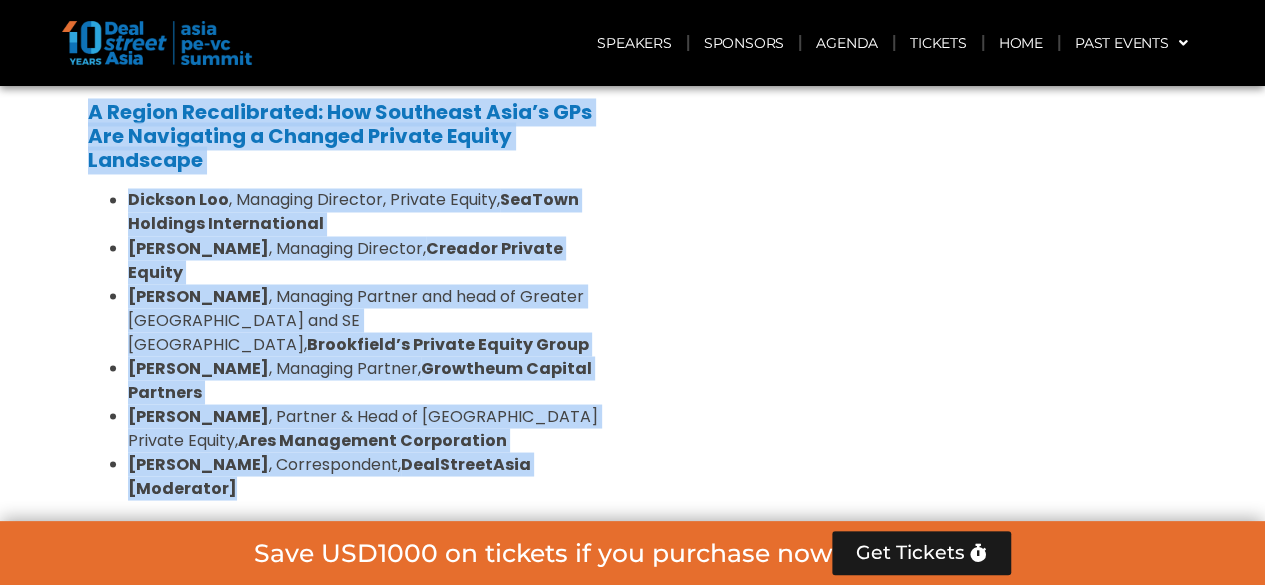 scroll, scrollTop: 1846, scrollLeft: 0, axis: vertical 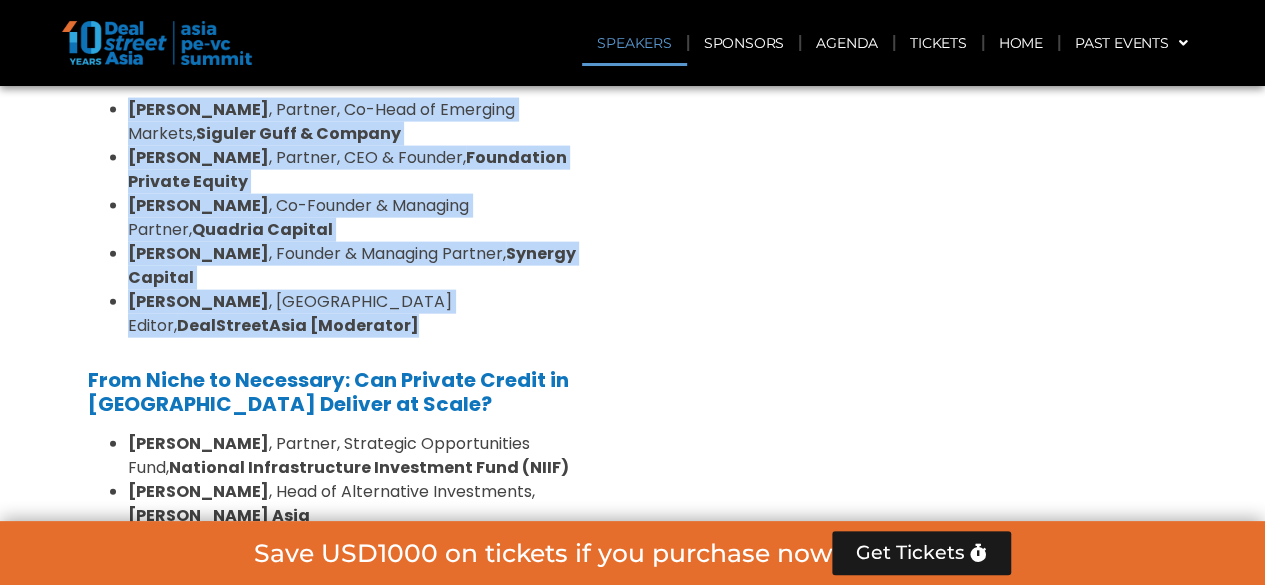 drag, startPoint x: 70, startPoint y: 243, endPoint x: 291, endPoint y: 227, distance: 221.57843 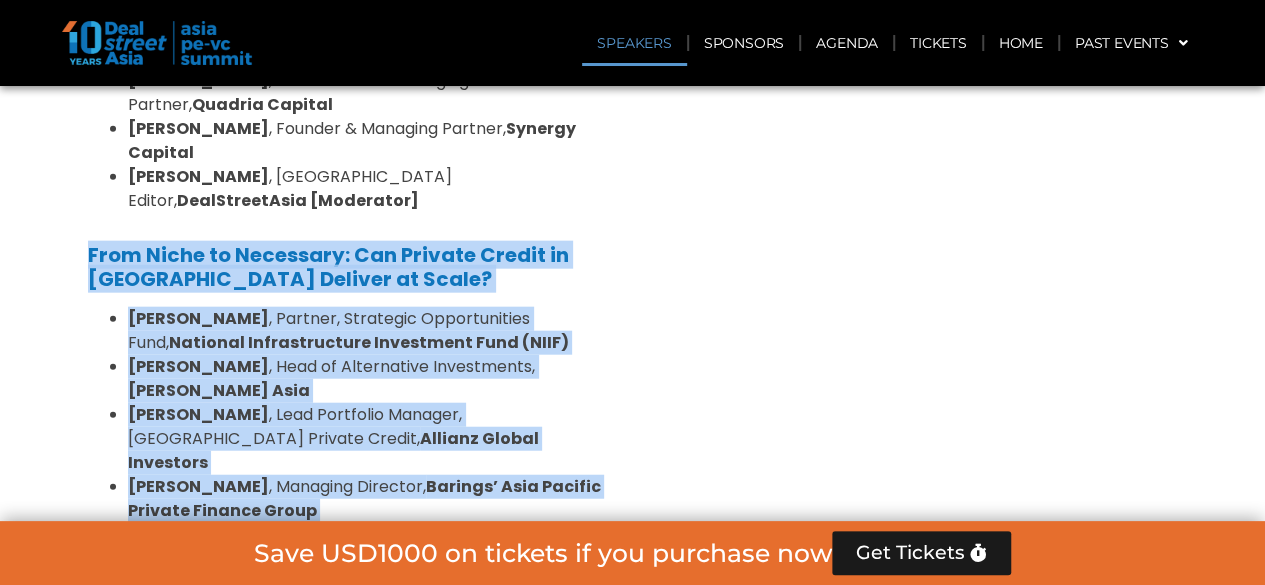 scroll, scrollTop: 2299, scrollLeft: 0, axis: vertical 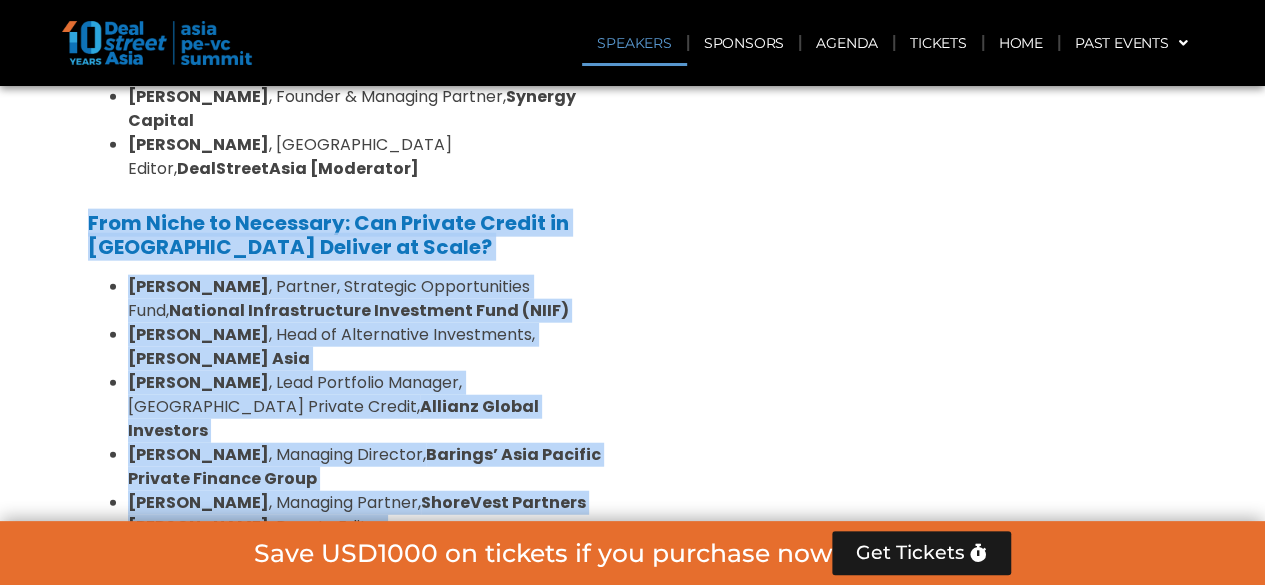 drag, startPoint x: 75, startPoint y: 282, endPoint x: 248, endPoint y: 405, distance: 212.26869 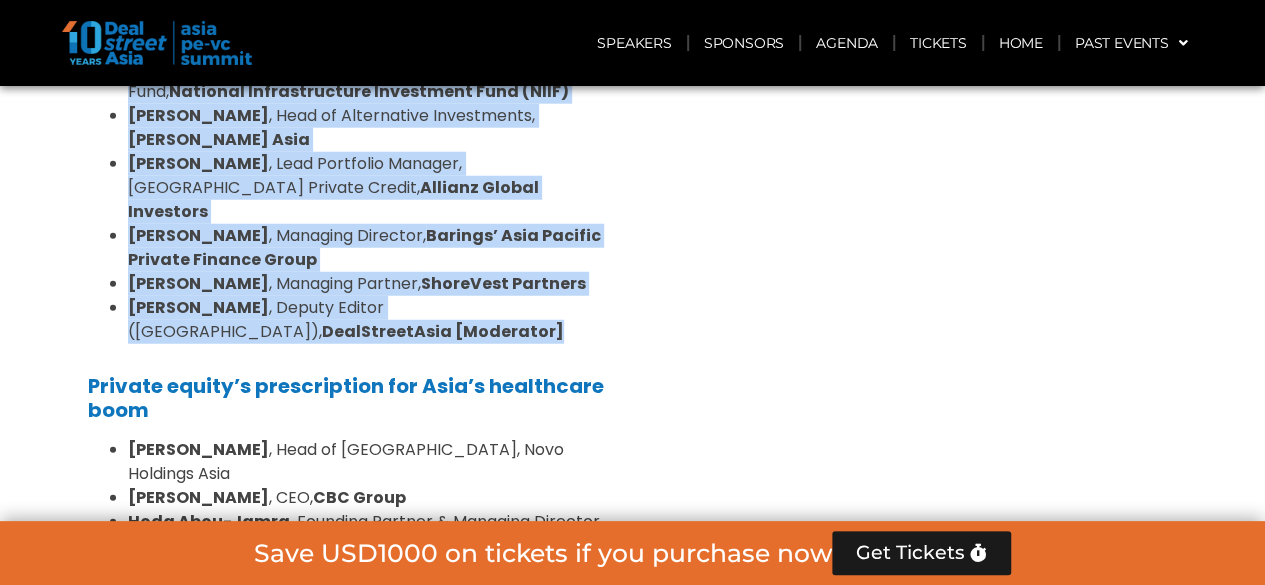 scroll, scrollTop: 2499, scrollLeft: 0, axis: vertical 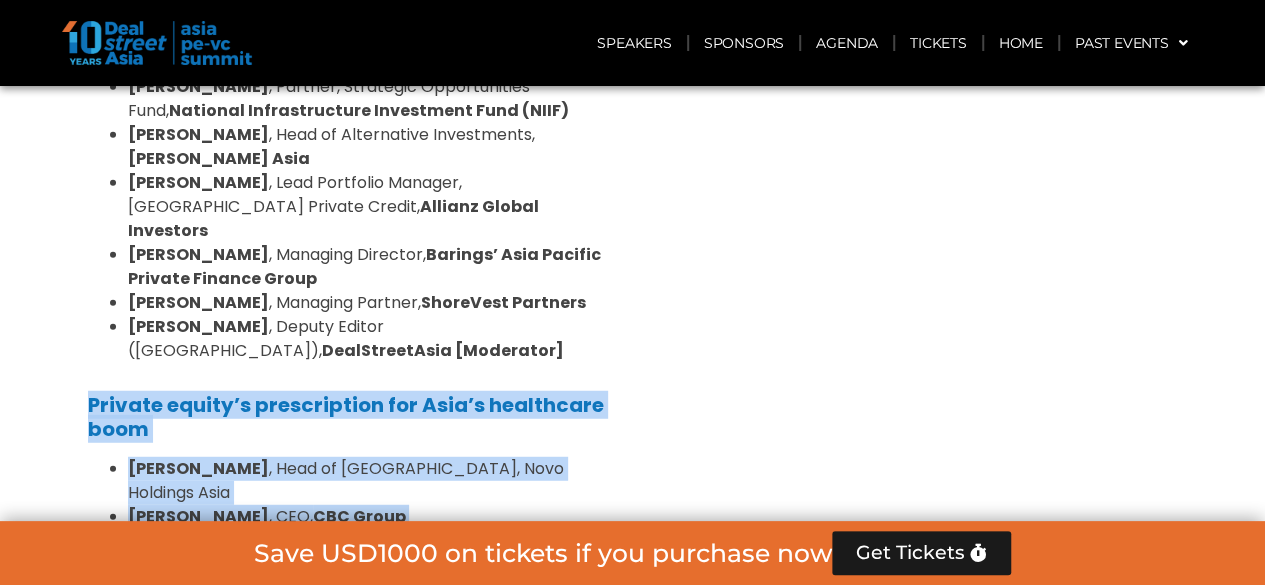 drag, startPoint x: 79, startPoint y: 260, endPoint x: 616, endPoint y: 435, distance: 564.79553 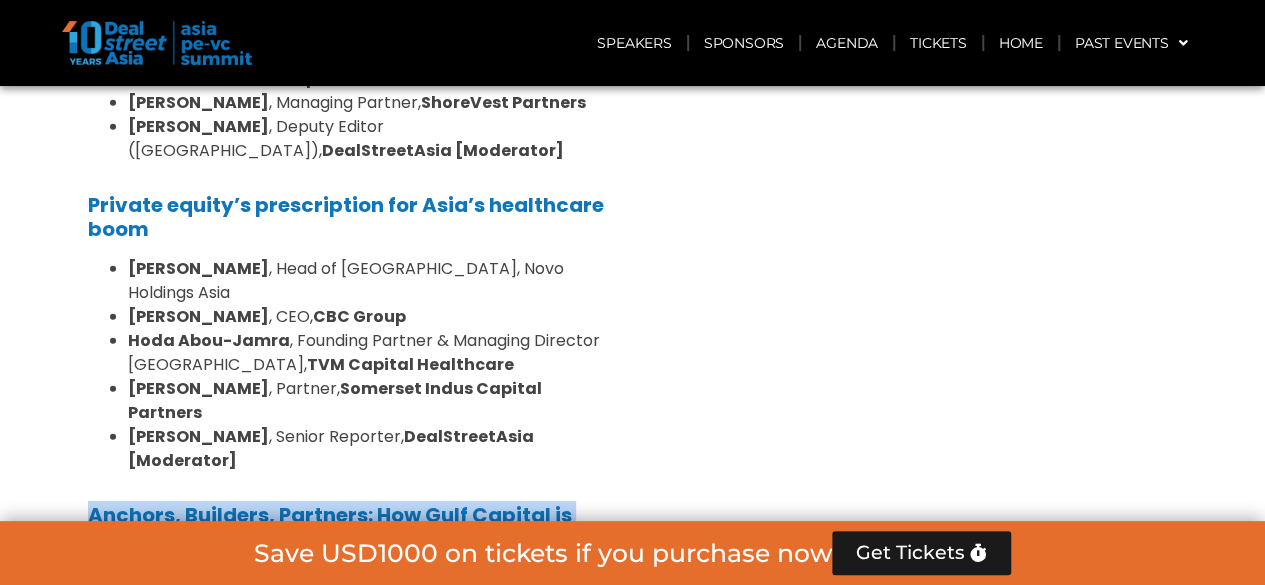 drag, startPoint x: 78, startPoint y: 299, endPoint x: 618, endPoint y: 477, distance: 568.5807 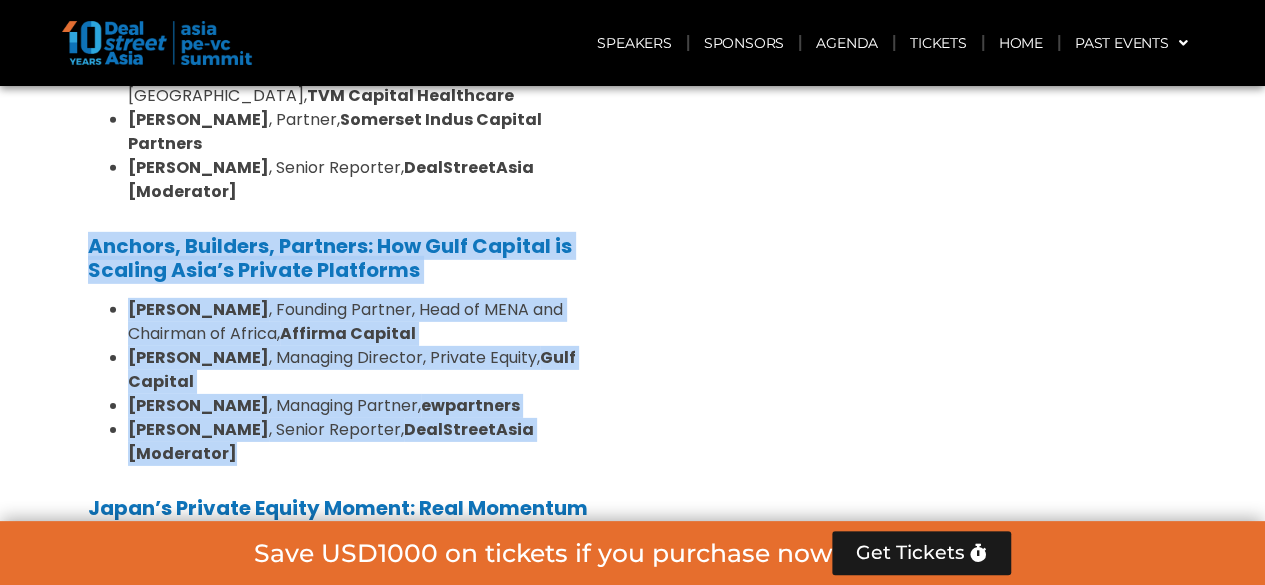 scroll, scrollTop: 2999, scrollLeft: 0, axis: vertical 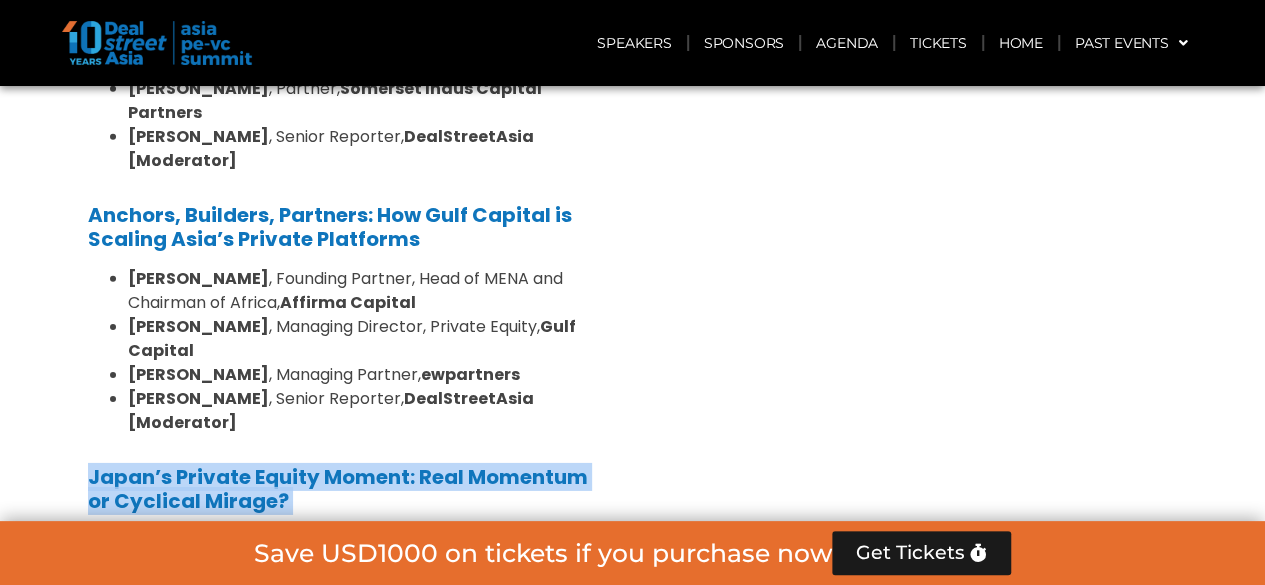 drag, startPoint x: 73, startPoint y: 236, endPoint x: 607, endPoint y: 386, distance: 554.6675 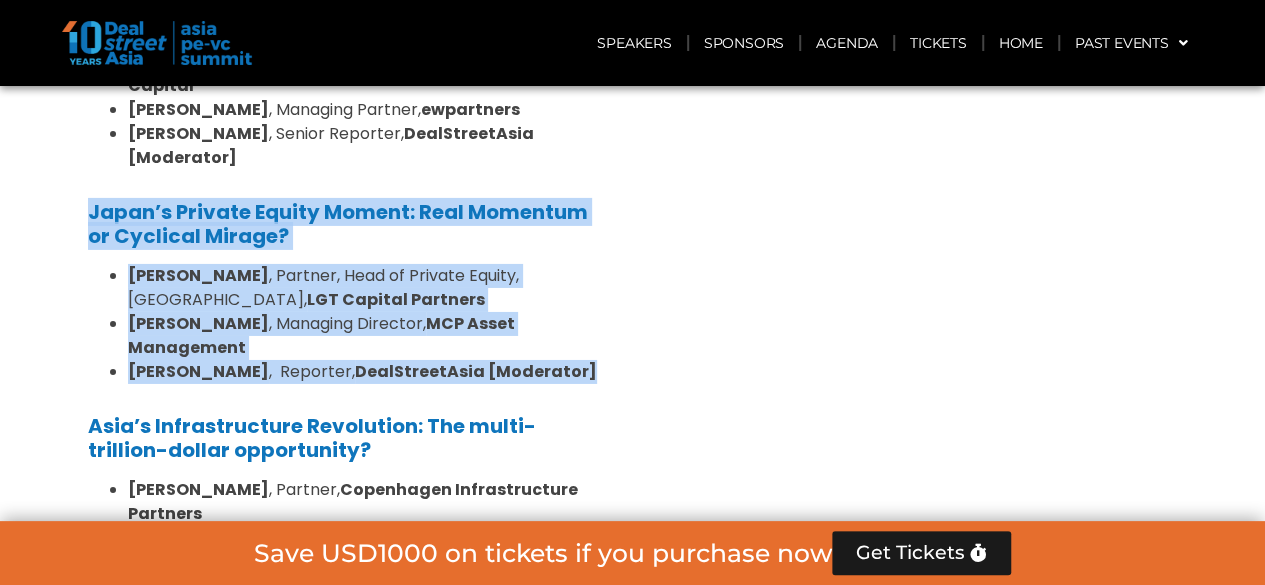 scroll, scrollTop: 3299, scrollLeft: 0, axis: vertical 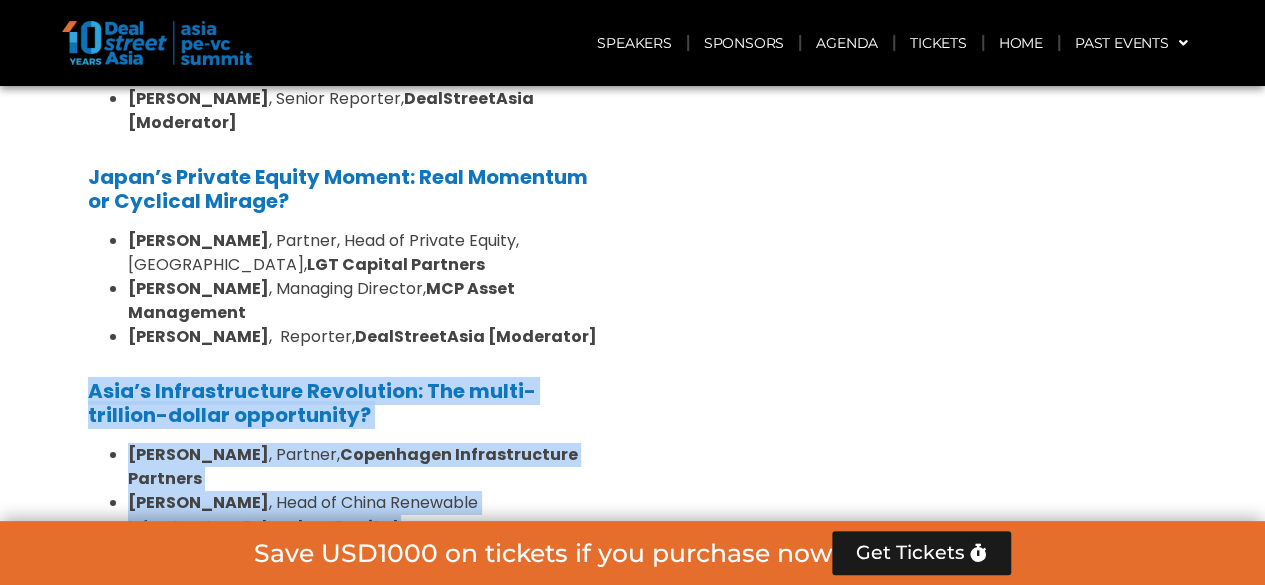 drag, startPoint x: 79, startPoint y: 151, endPoint x: 617, endPoint y: 299, distance: 557.98566 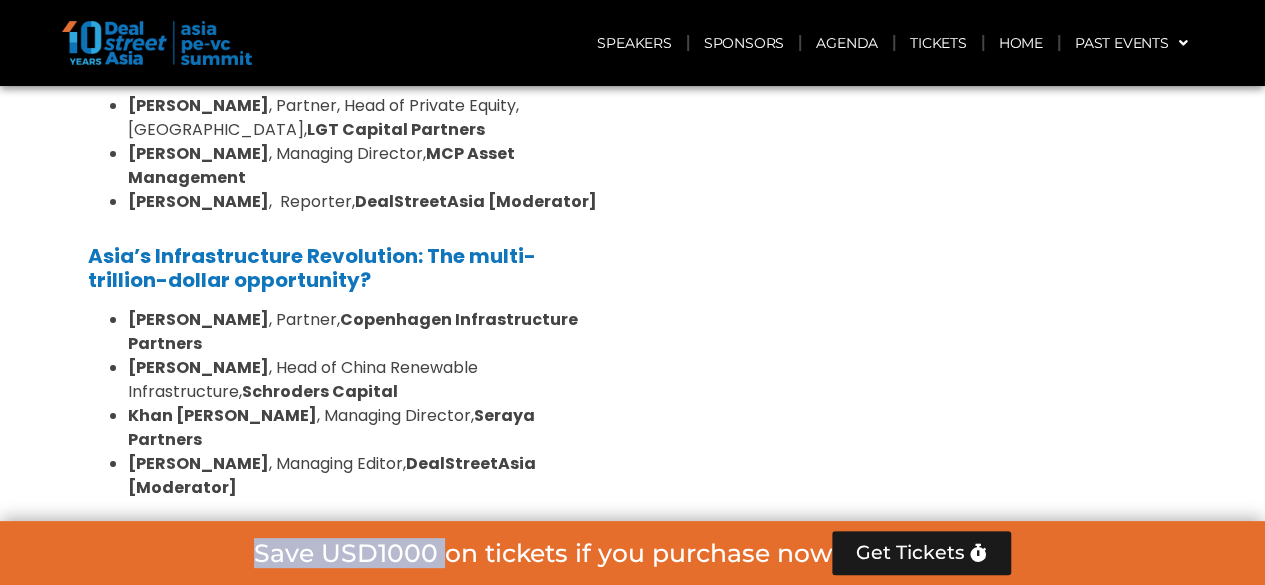 scroll, scrollTop: 3489, scrollLeft: 0, axis: vertical 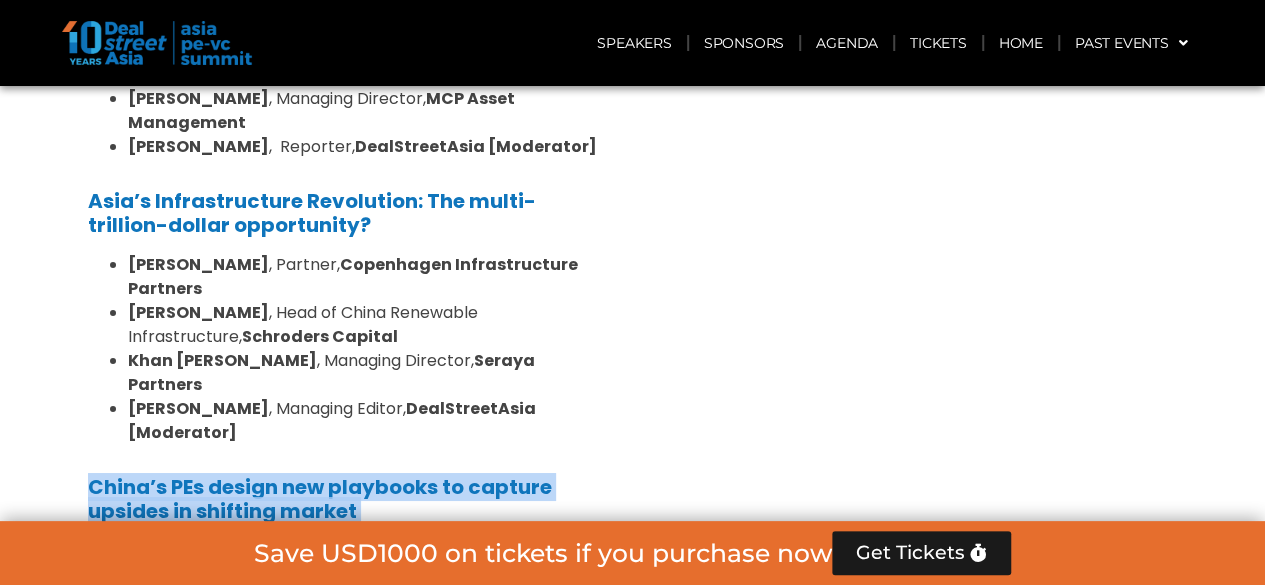 drag, startPoint x: 80, startPoint y: 359, endPoint x: 617, endPoint y: 395, distance: 538.2053 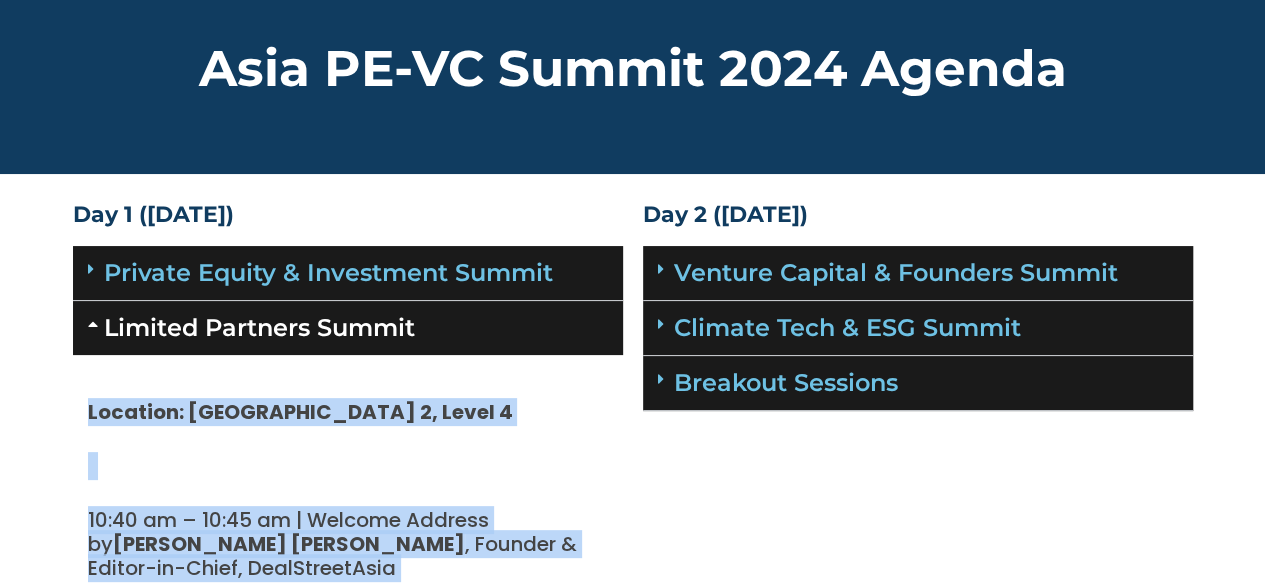 scroll, scrollTop: 31, scrollLeft: 0, axis: vertical 